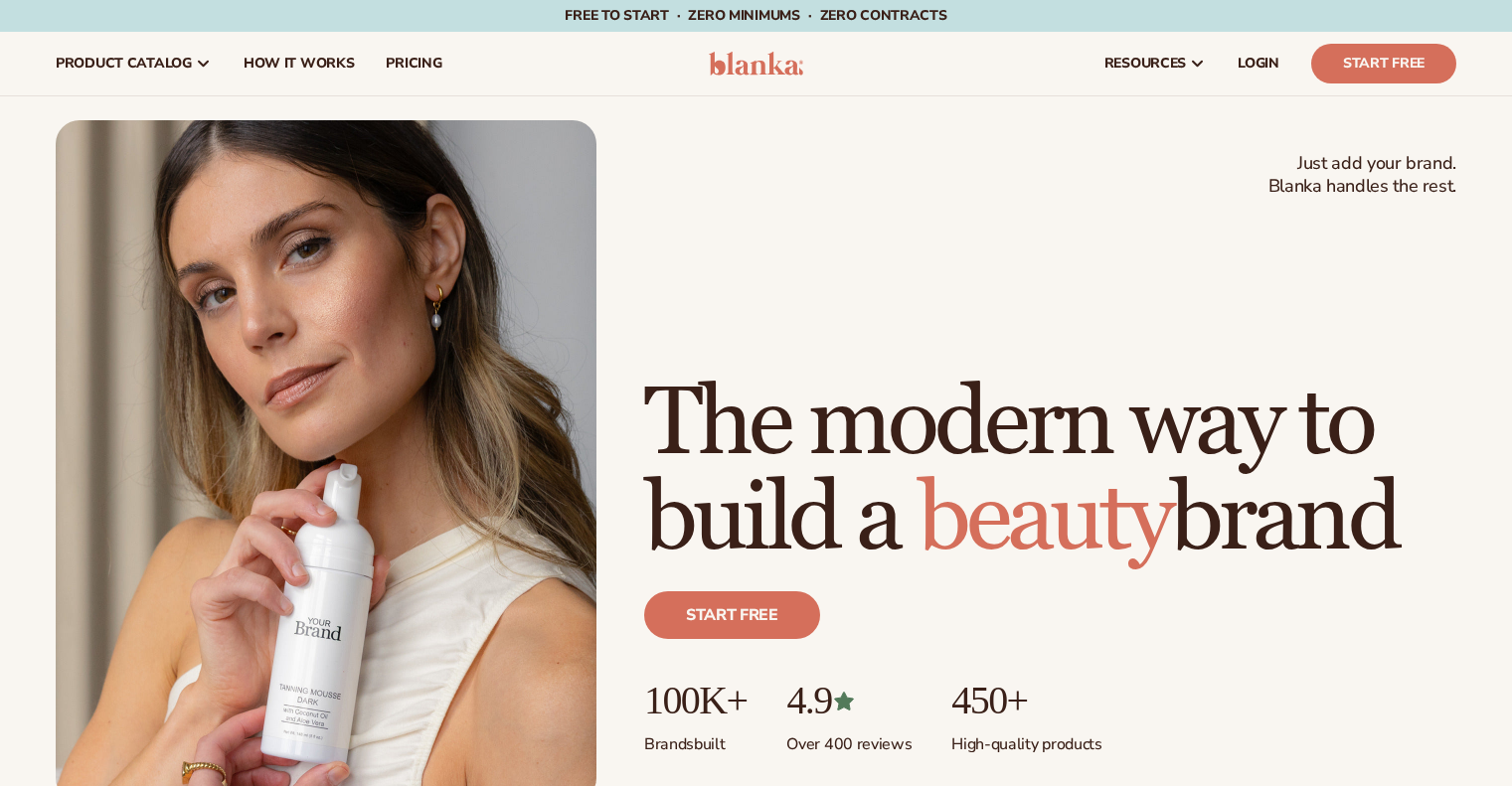 scroll, scrollTop: 0, scrollLeft: 0, axis: both 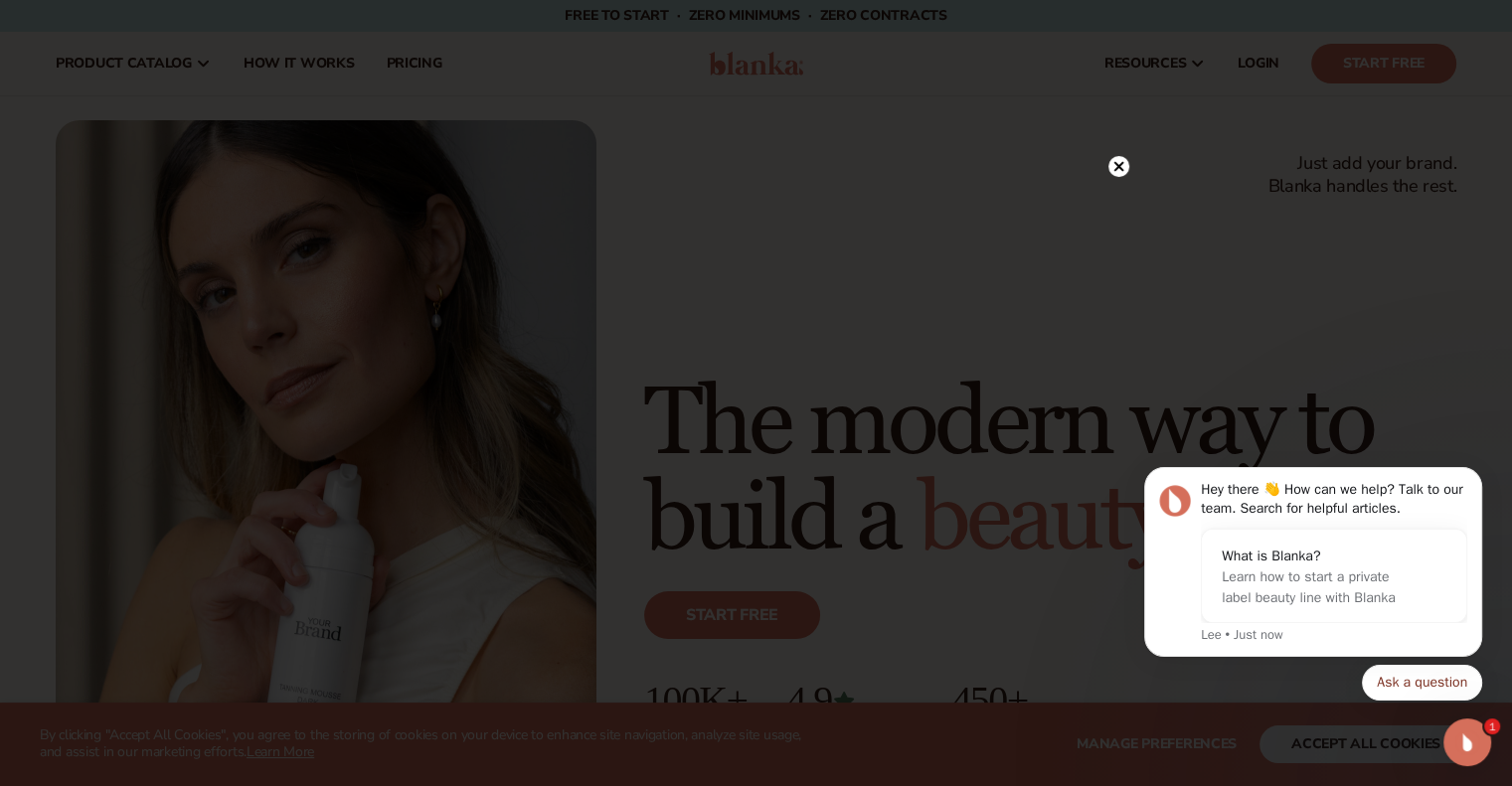 click at bounding box center (756, 393) 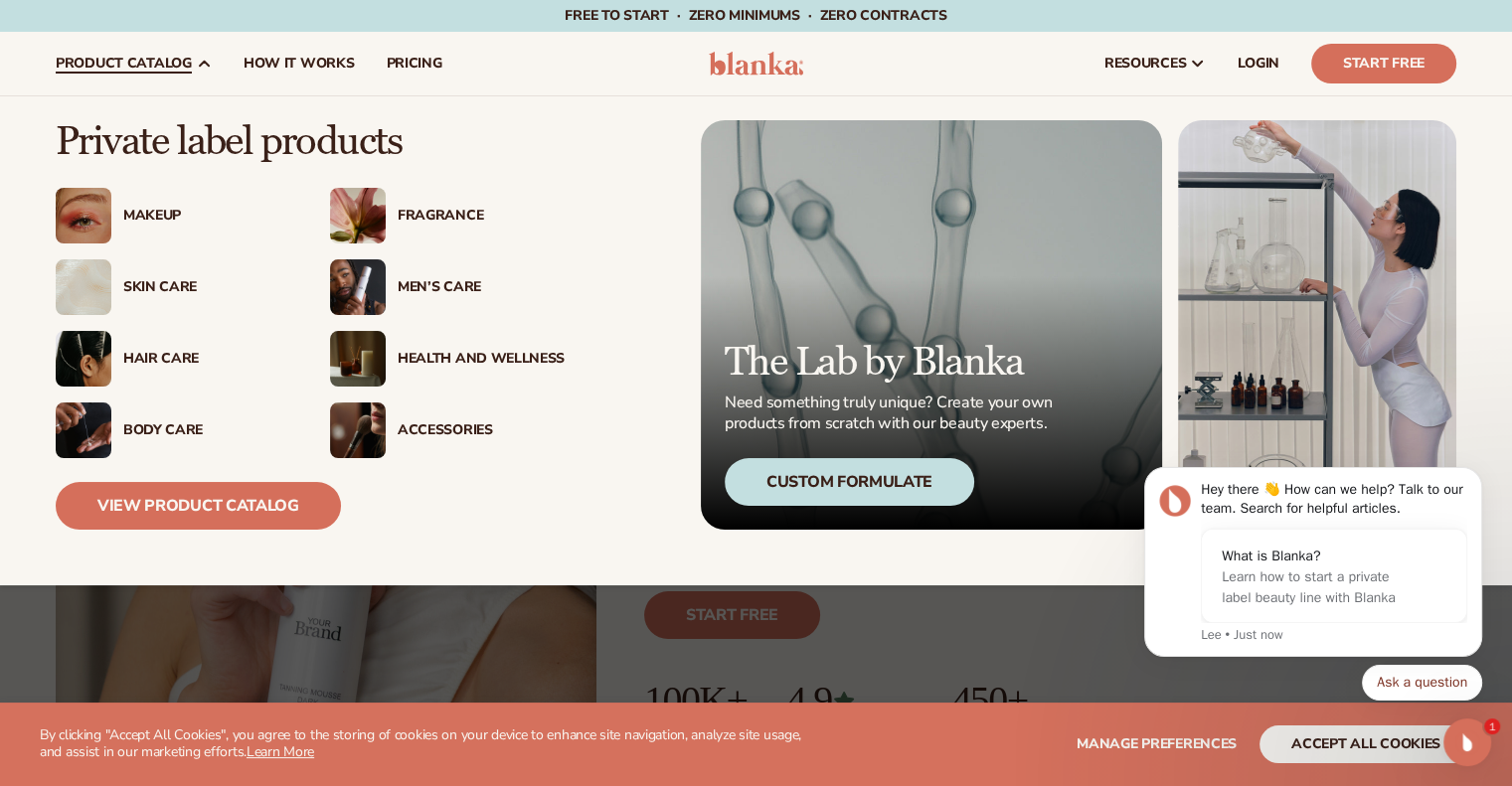 click at bounding box center (358, 287) 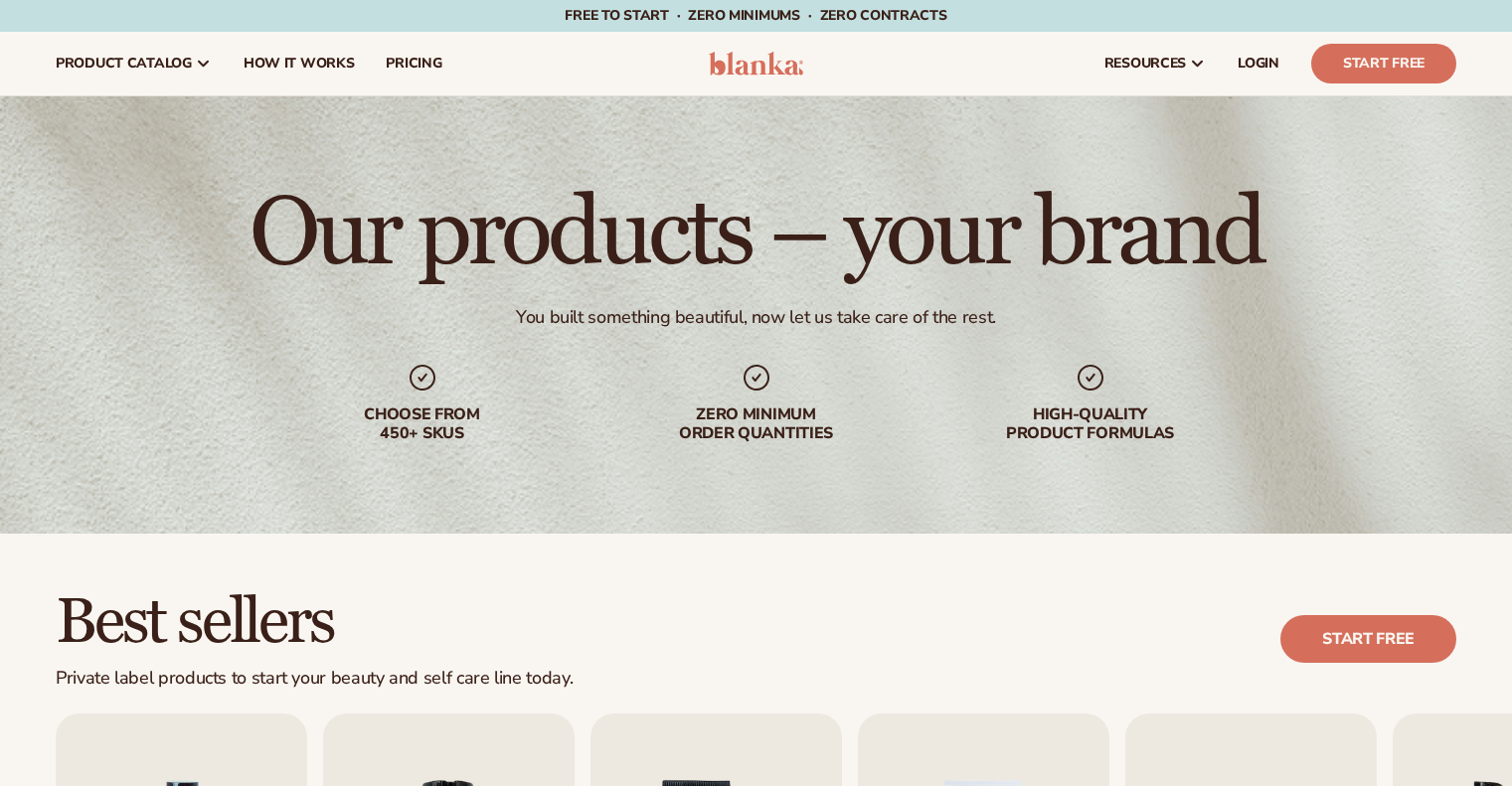scroll, scrollTop: 0, scrollLeft: 0, axis: both 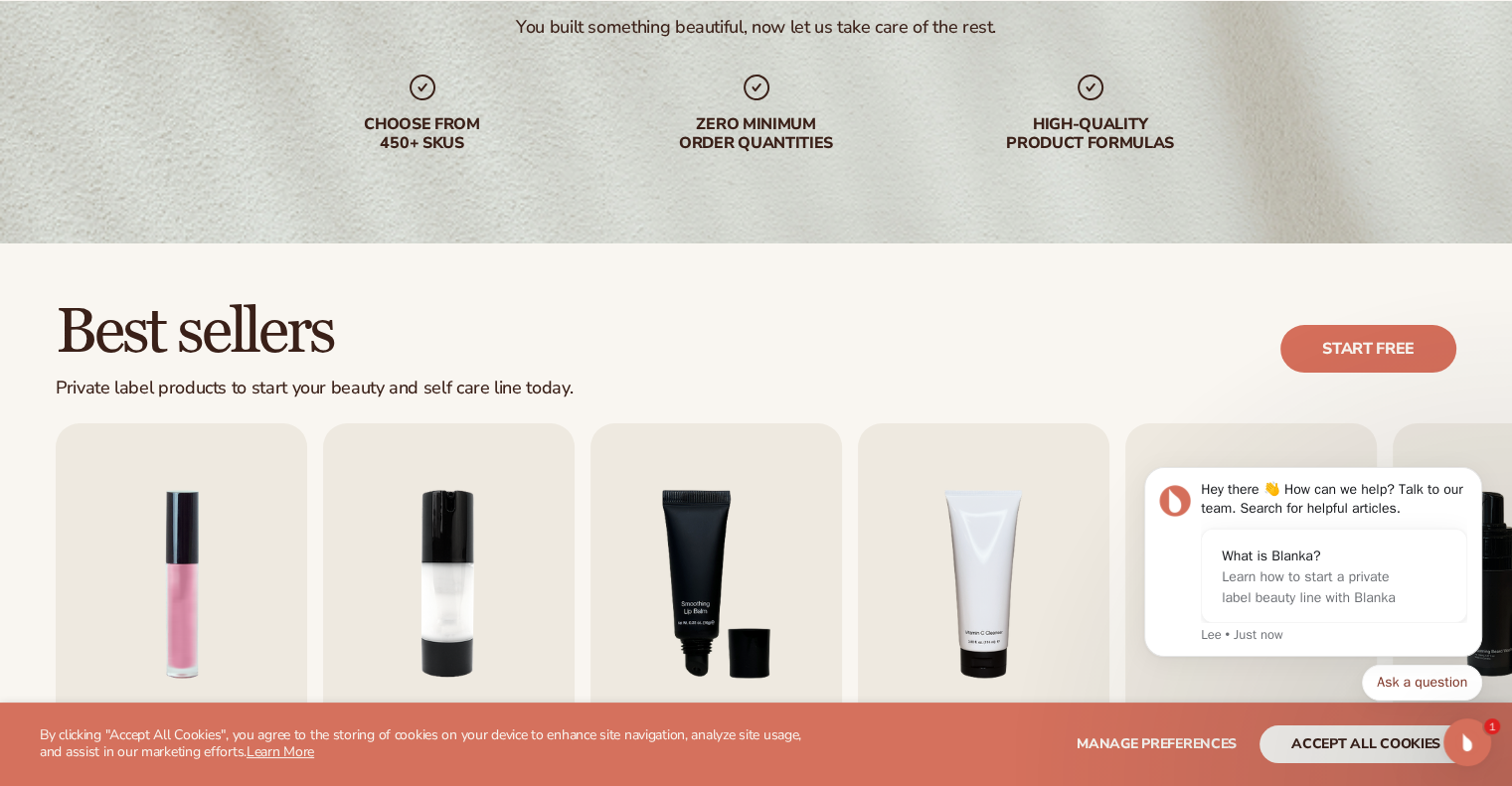 click 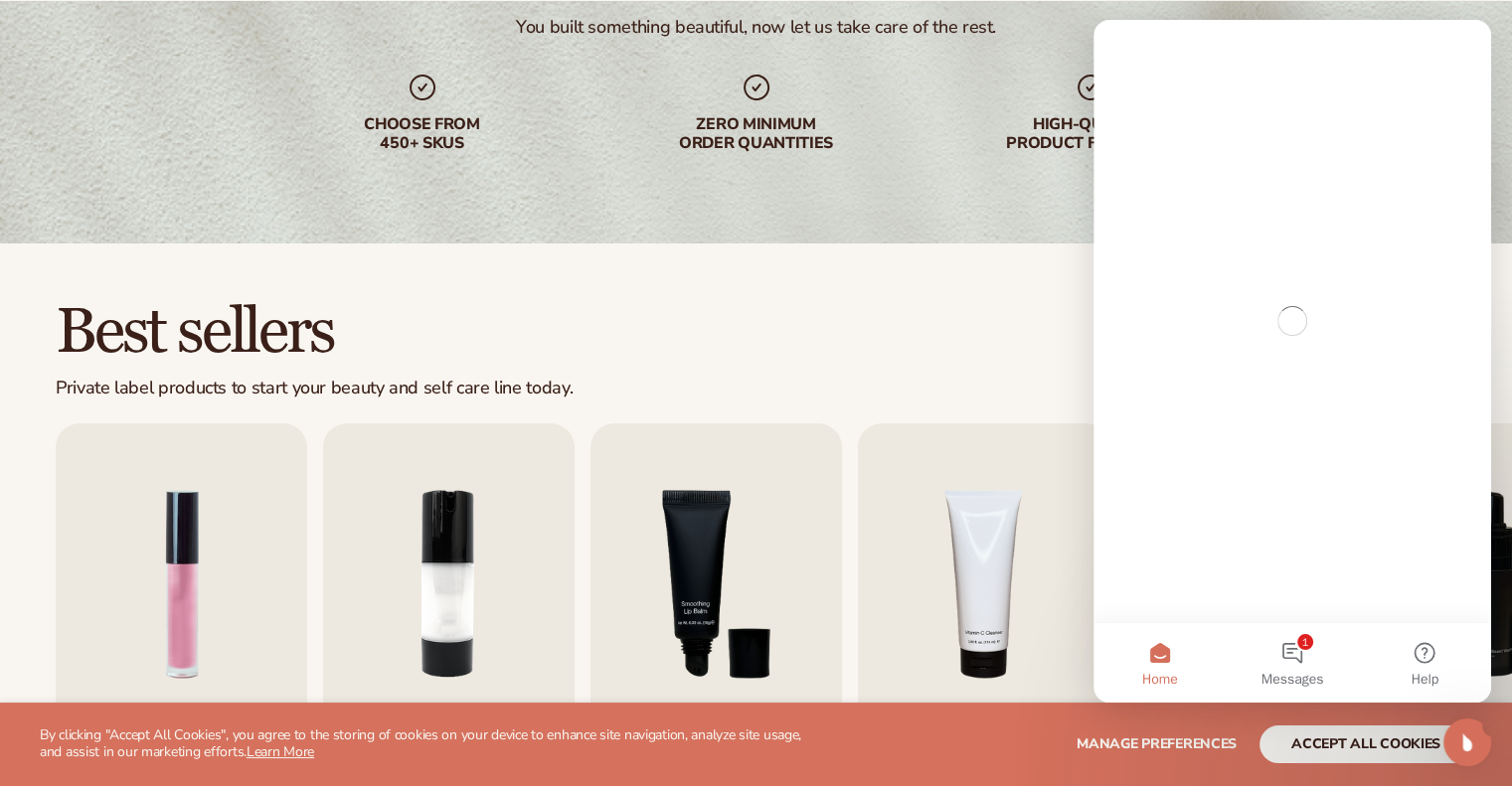 scroll, scrollTop: 0, scrollLeft: 0, axis: both 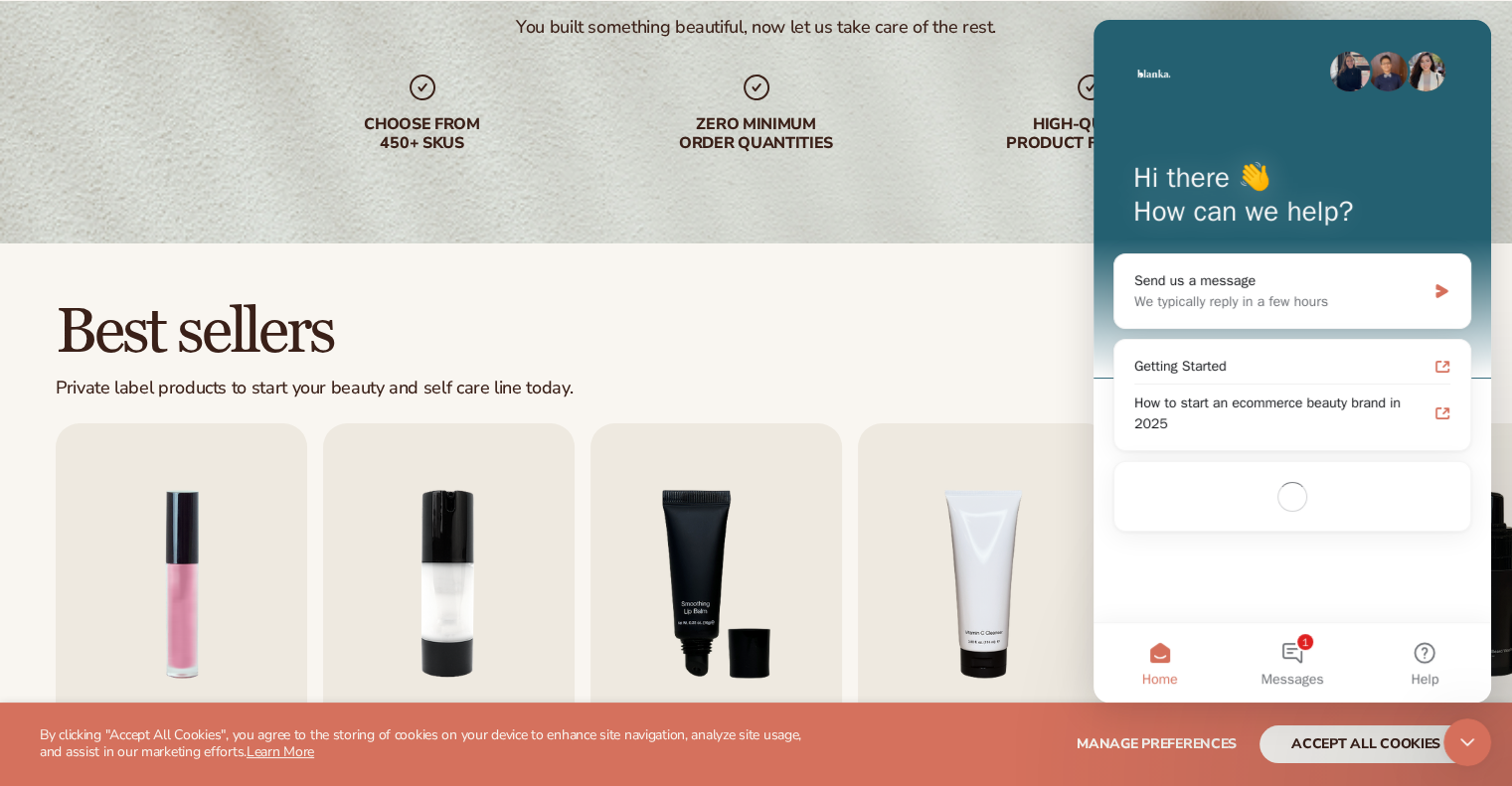 click 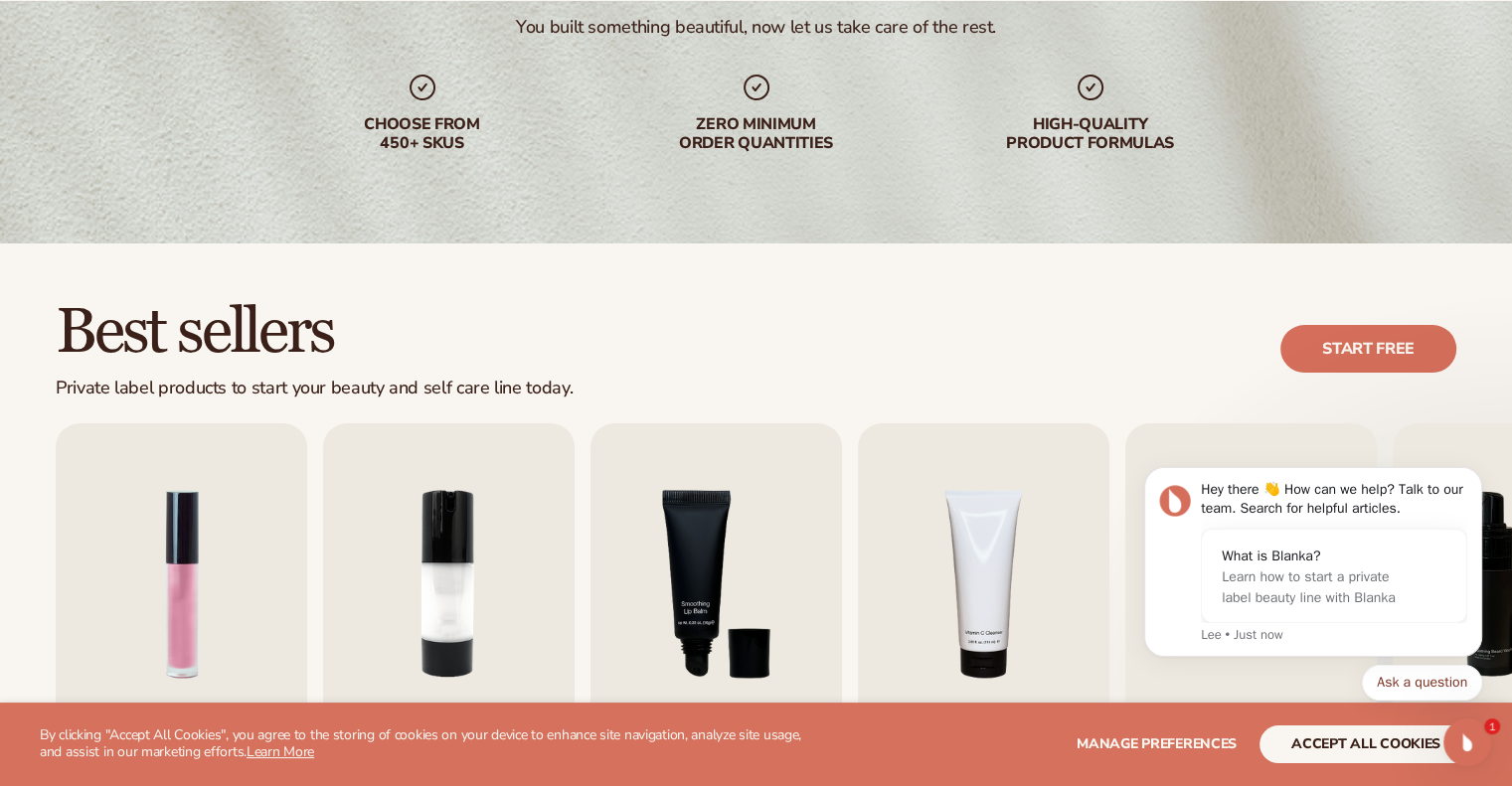 scroll, scrollTop: 0, scrollLeft: 0, axis: both 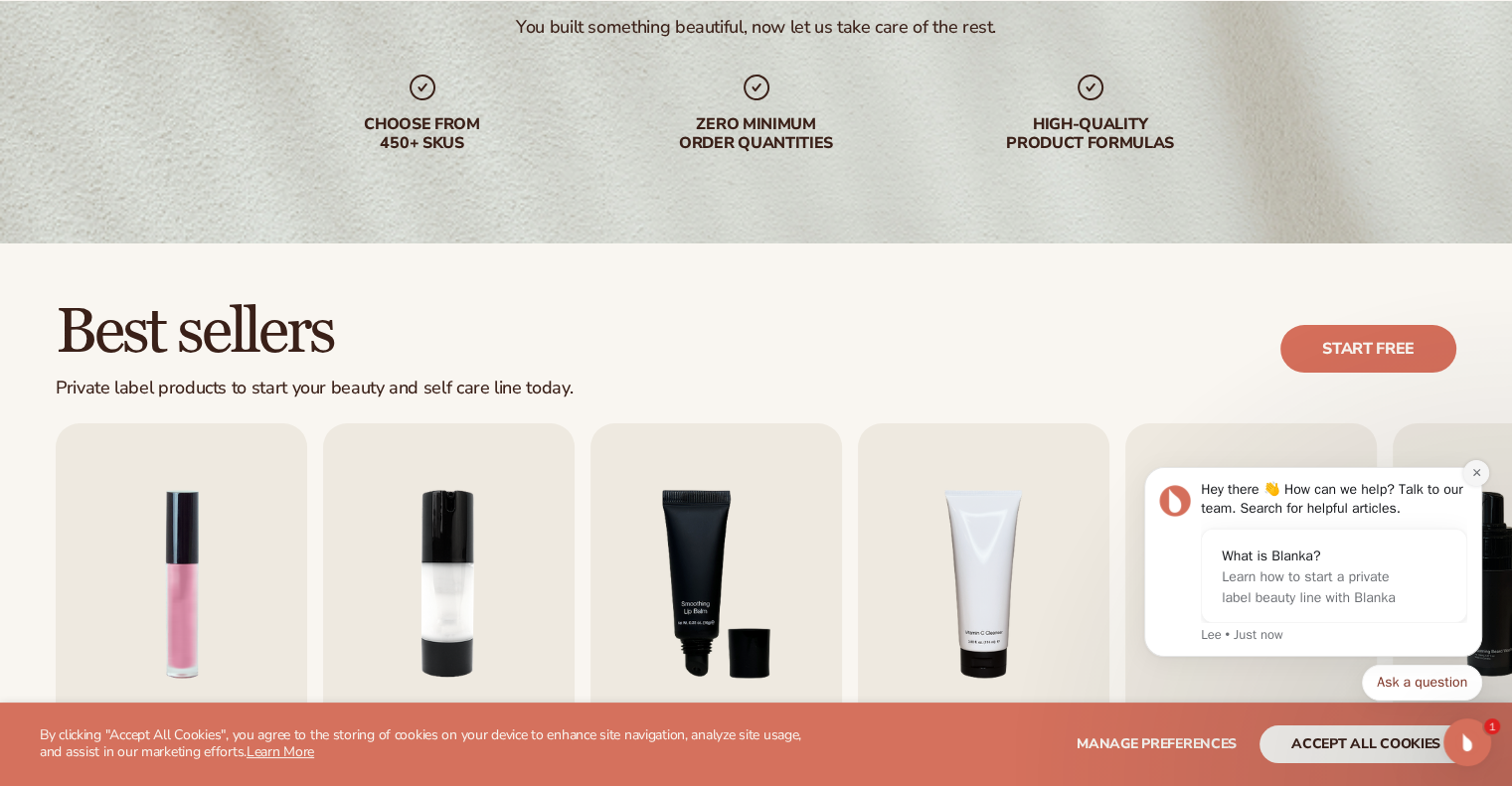 click 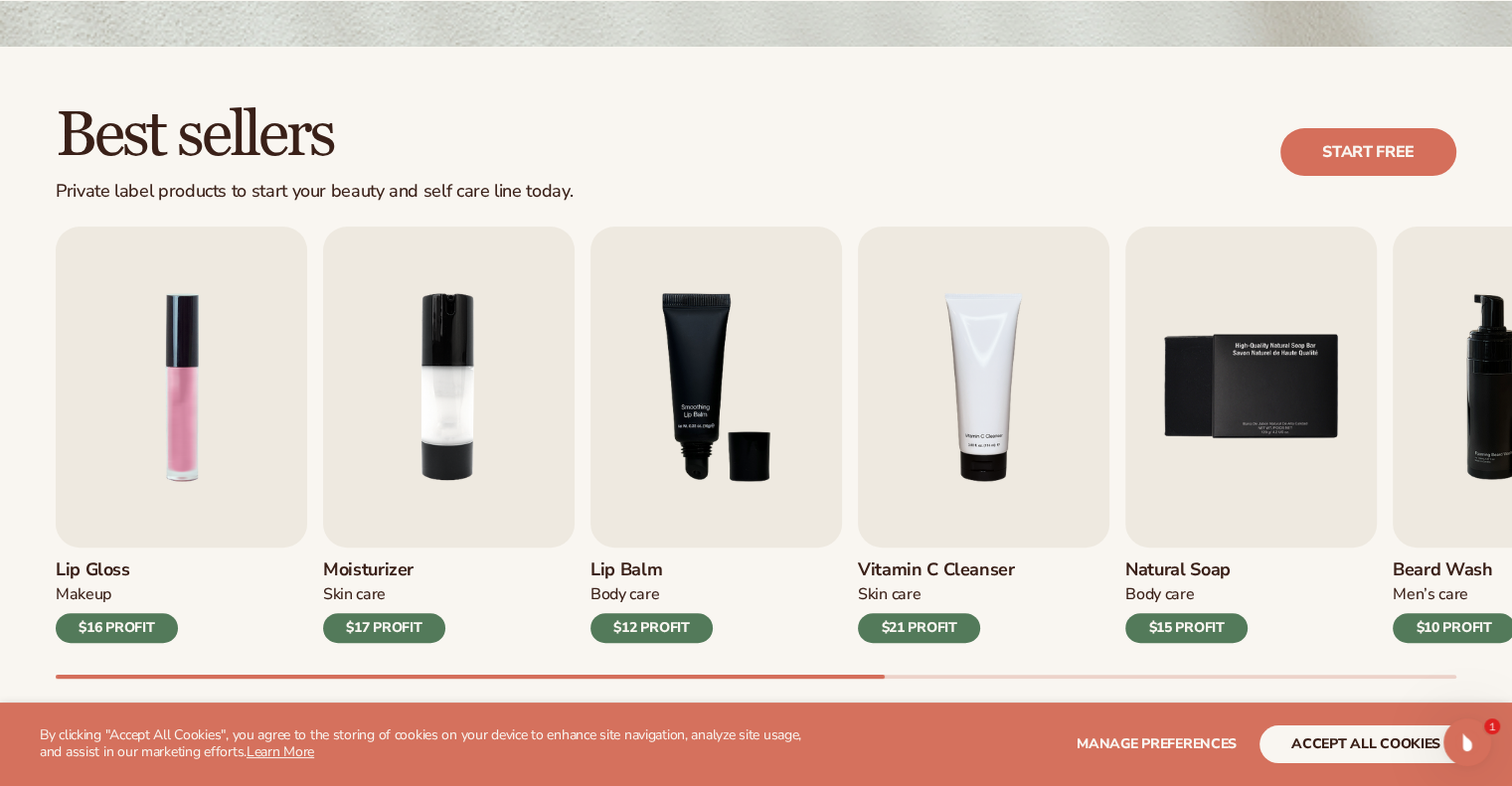 scroll, scrollTop: 0, scrollLeft: 0, axis: both 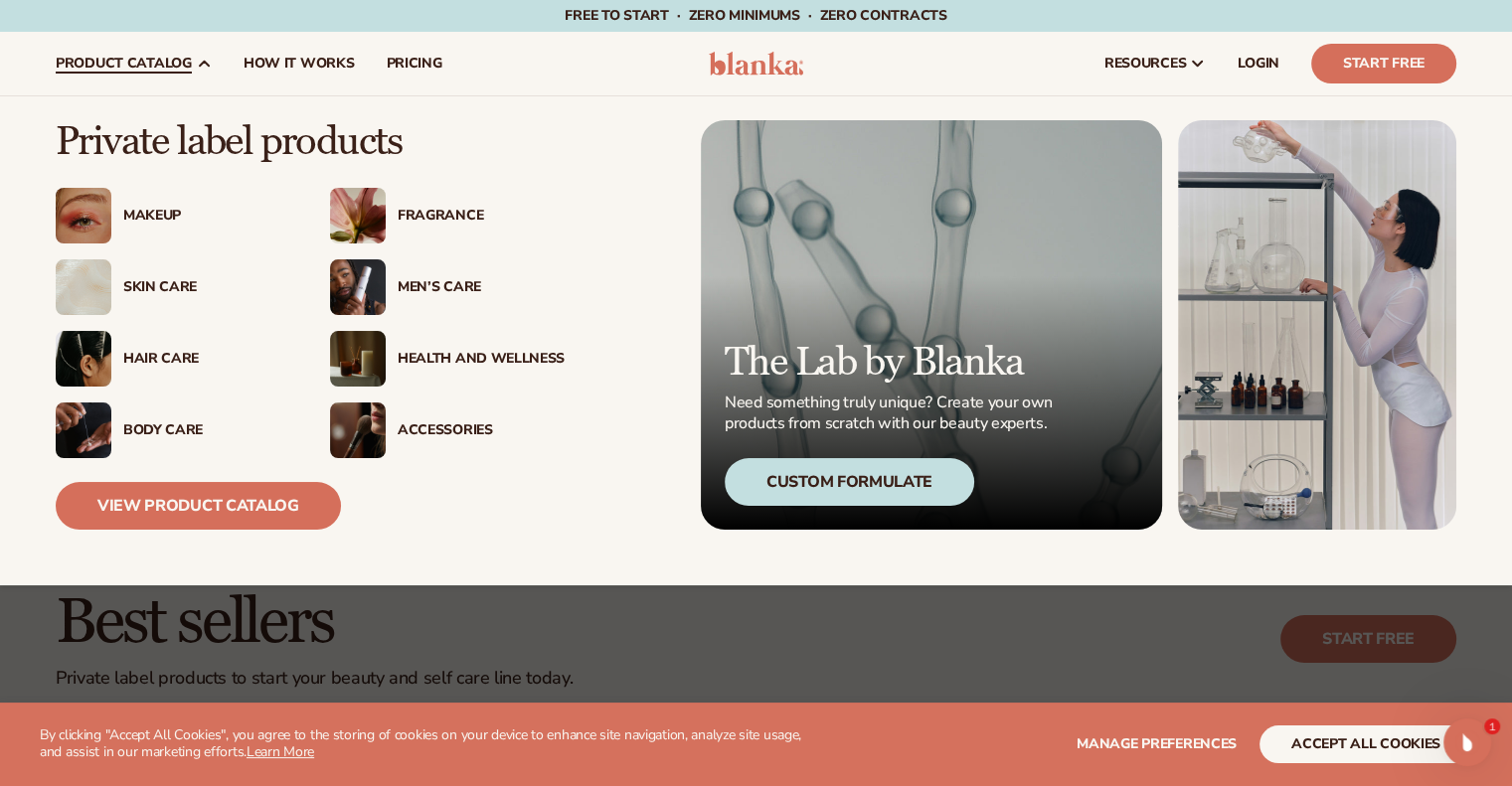 click at bounding box center [358, 287] 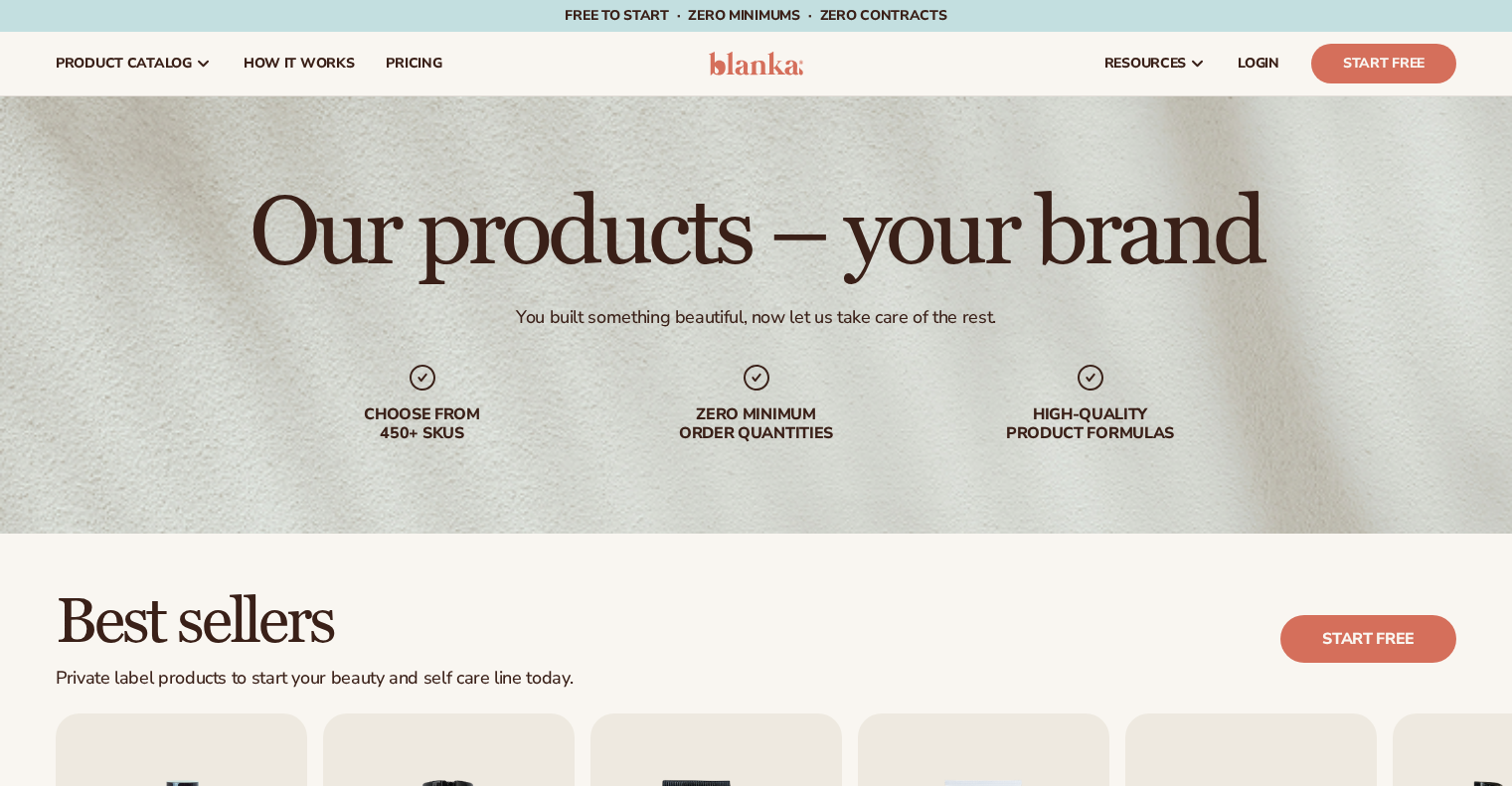scroll, scrollTop: 0, scrollLeft: 0, axis: both 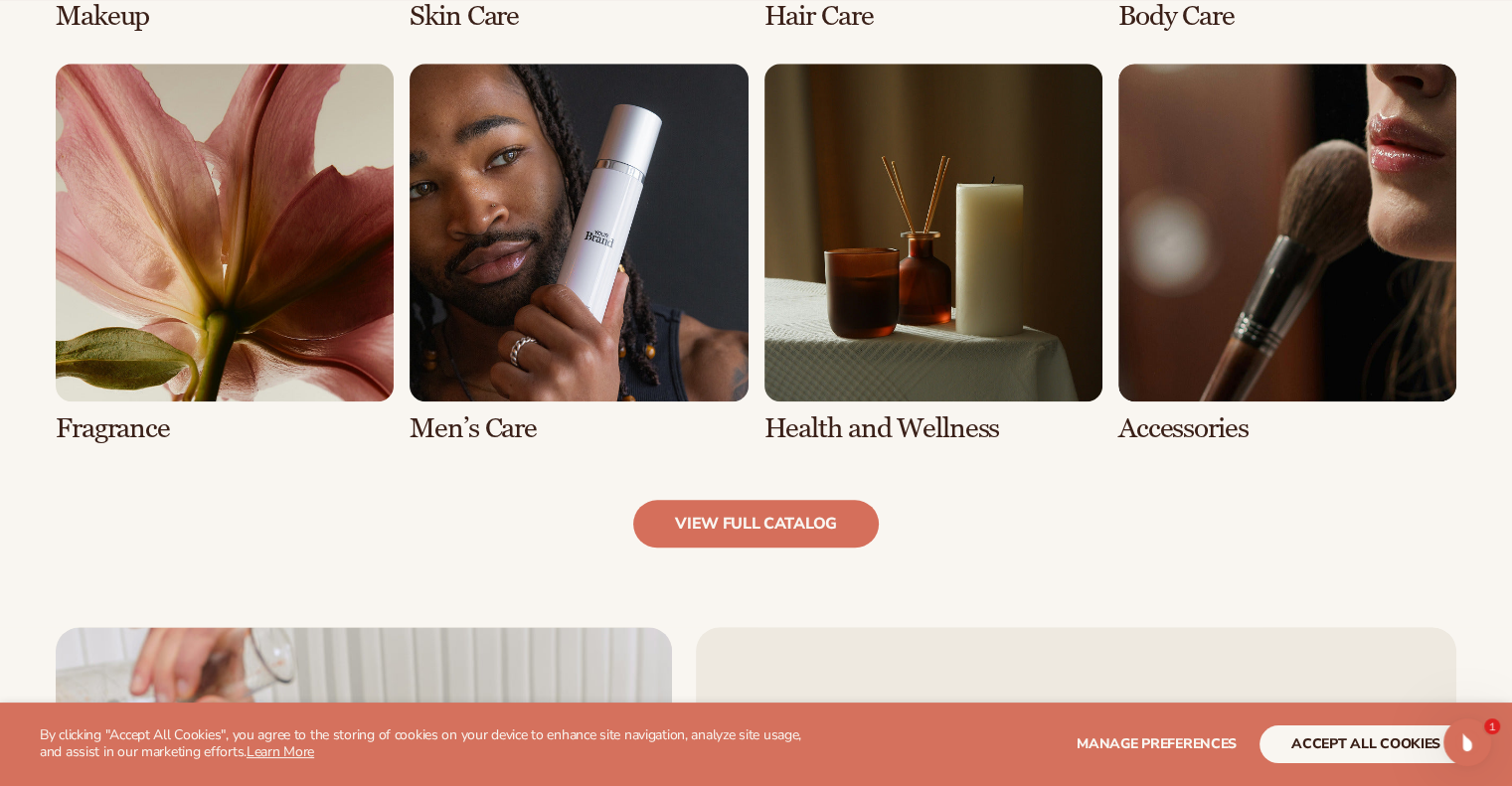 click at bounding box center (579, 253) 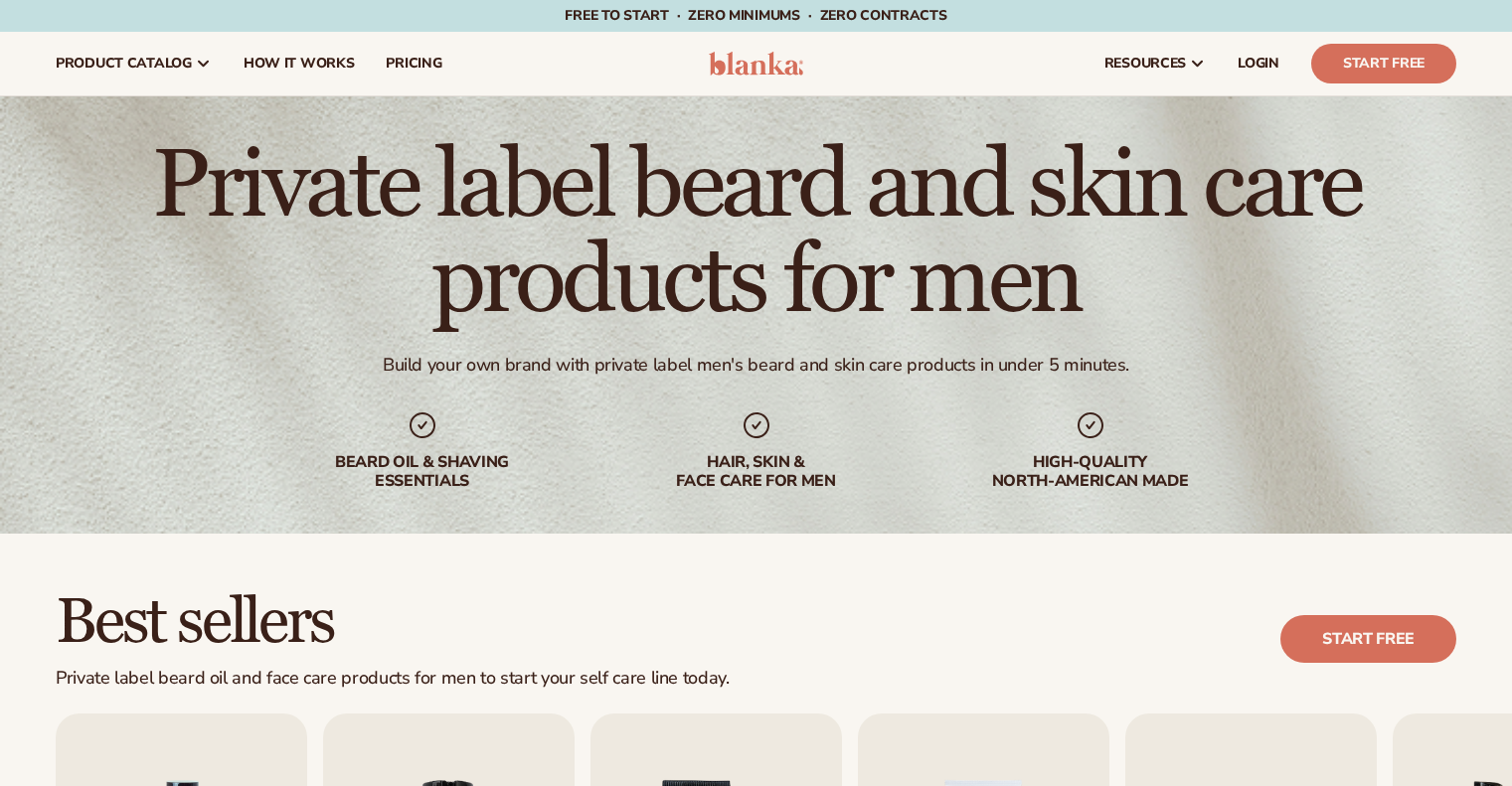 scroll, scrollTop: 0, scrollLeft: 0, axis: both 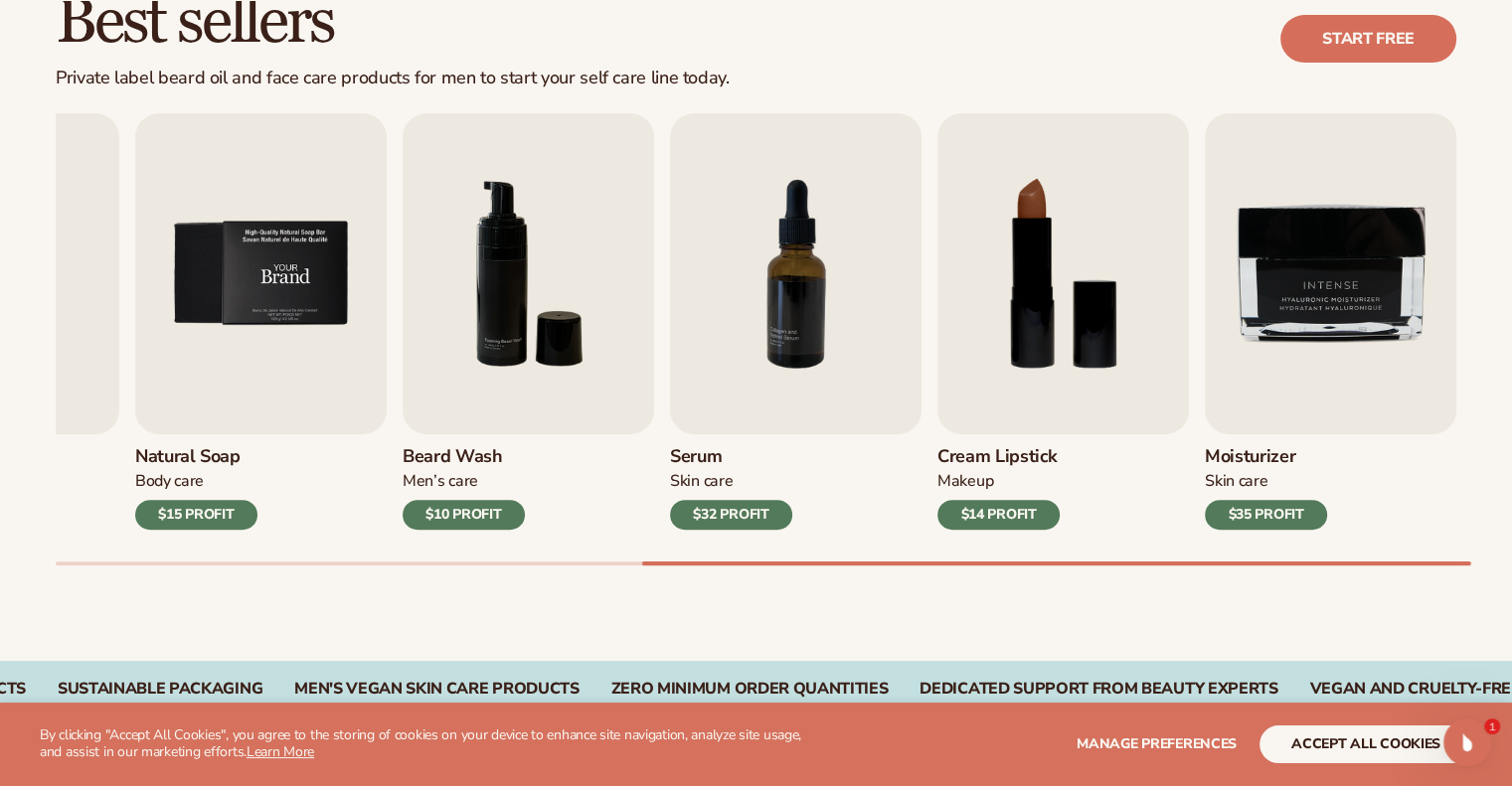 click at bounding box center (260, 273) 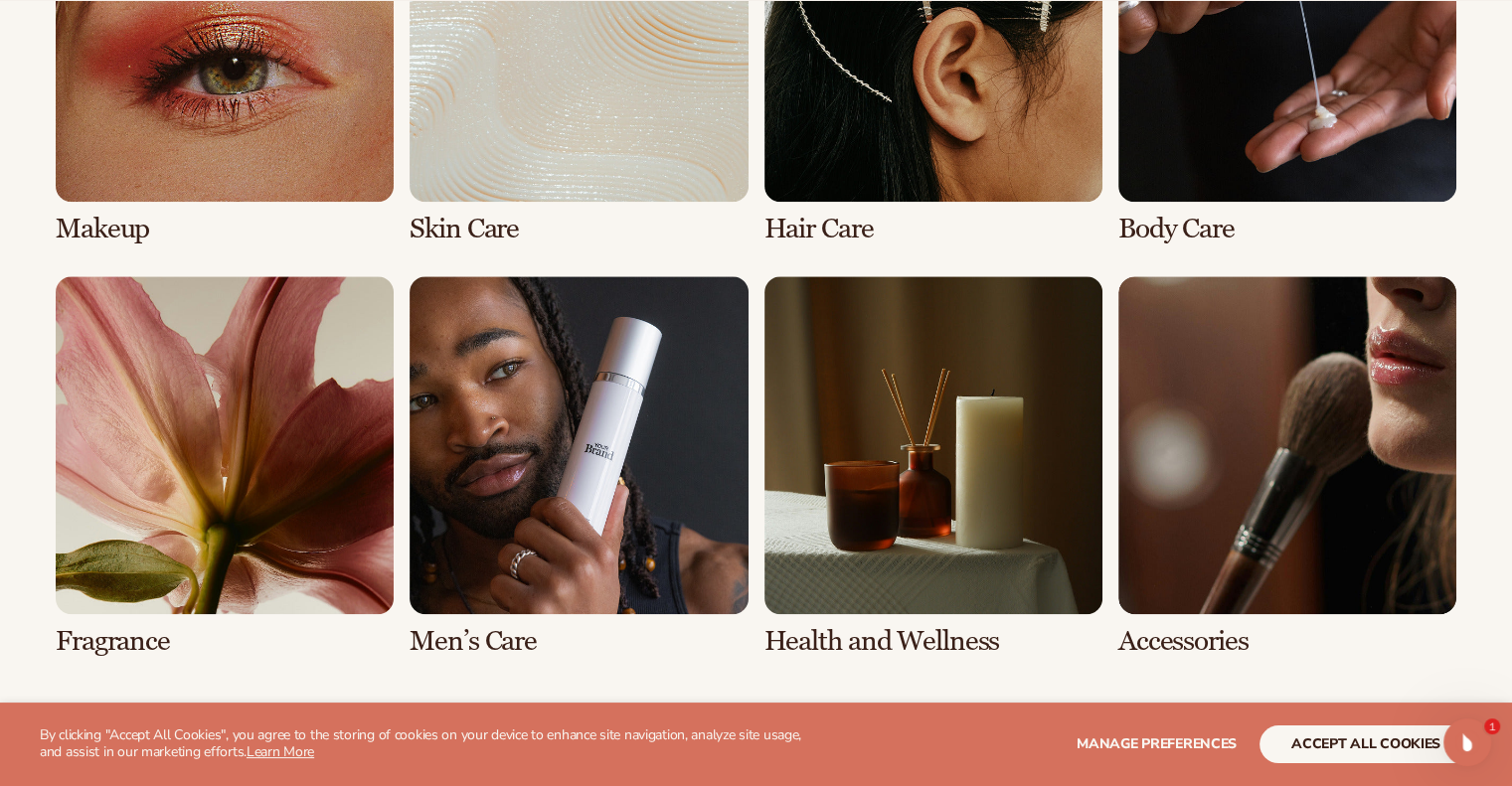scroll, scrollTop: 1661, scrollLeft: 0, axis: vertical 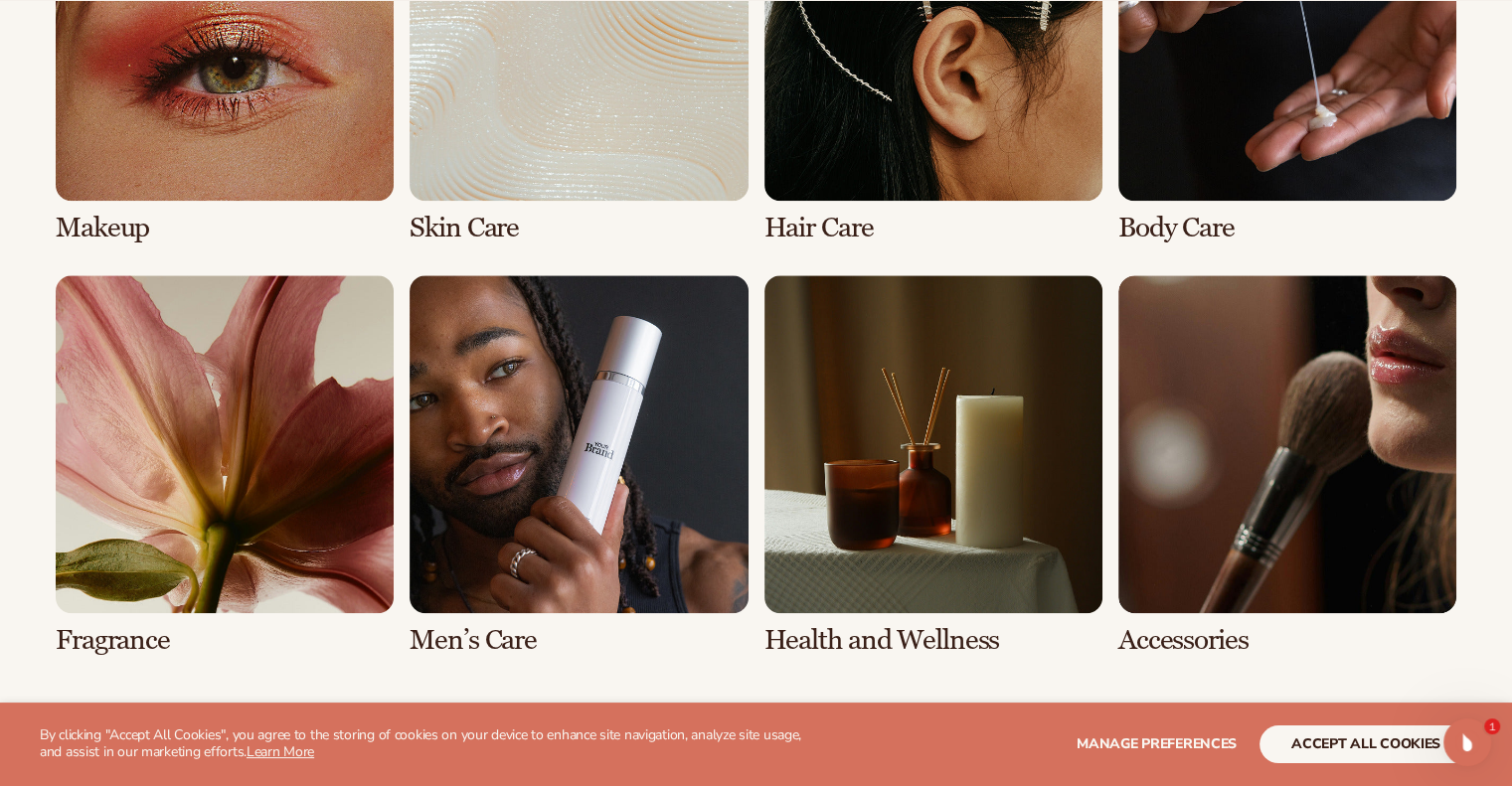 click at bounding box center [579, 465] 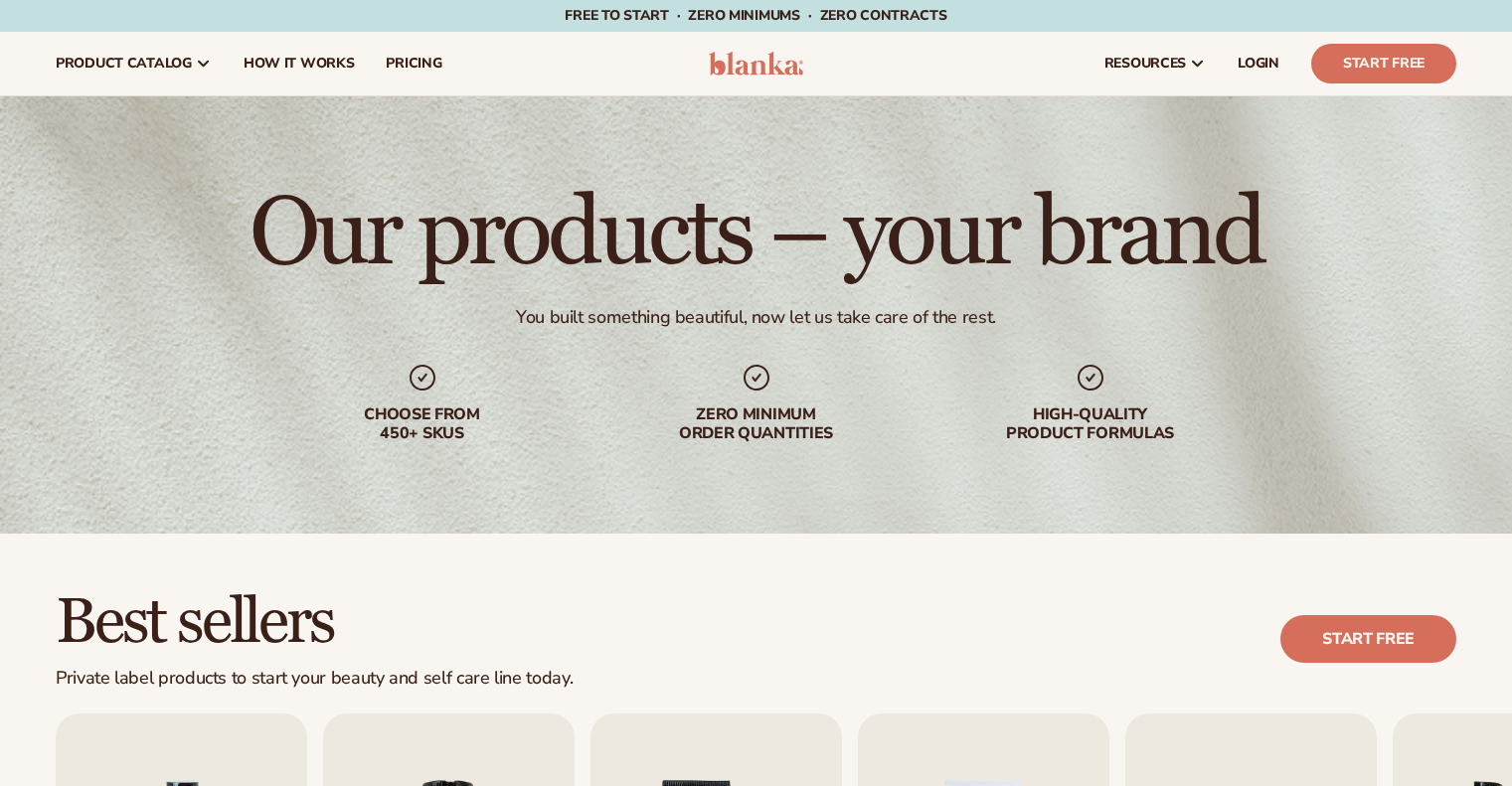scroll, scrollTop: 0, scrollLeft: 0, axis: both 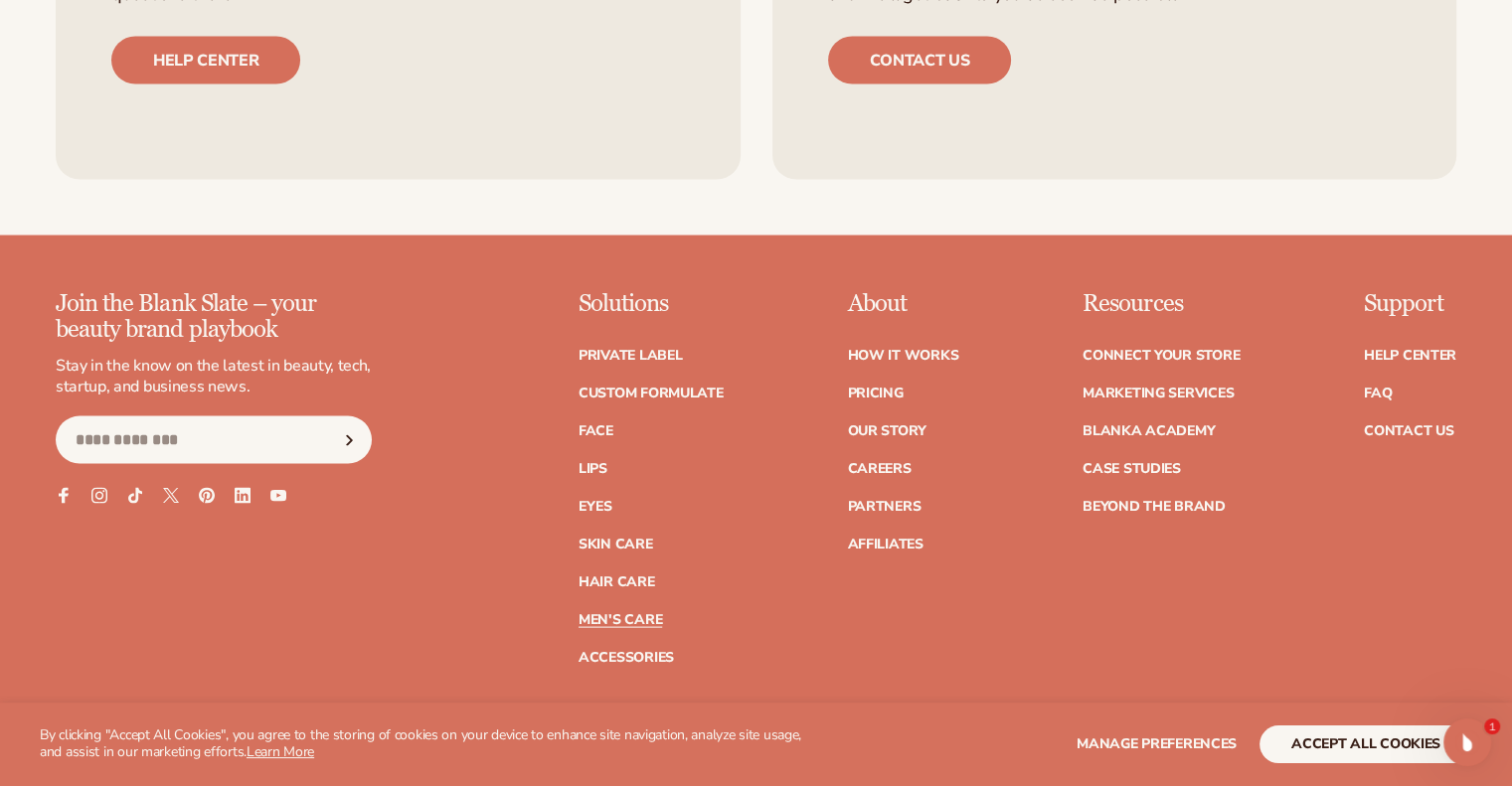click on "Men's Care" at bounding box center (620, 620) 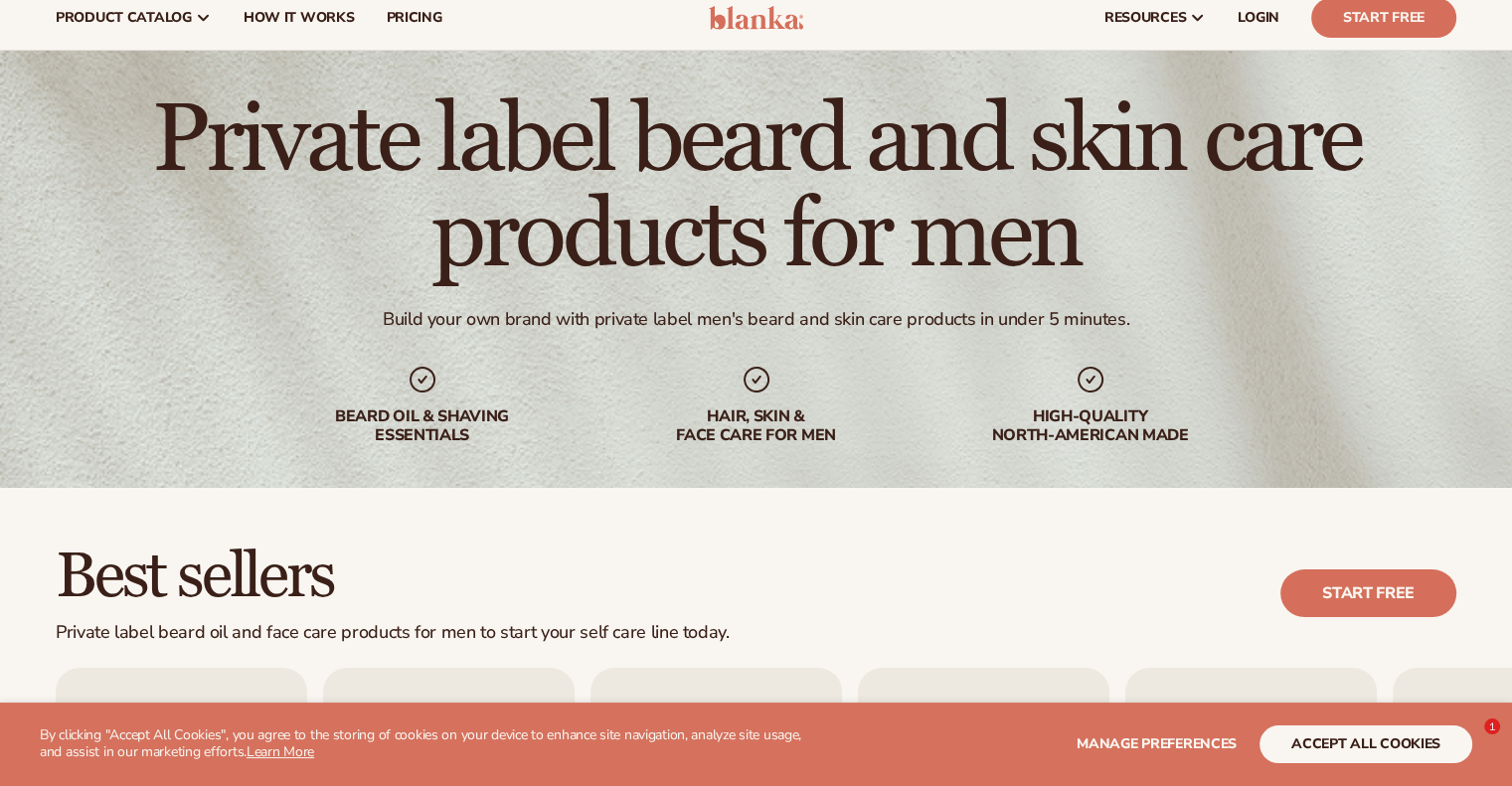 scroll, scrollTop: 47, scrollLeft: 0, axis: vertical 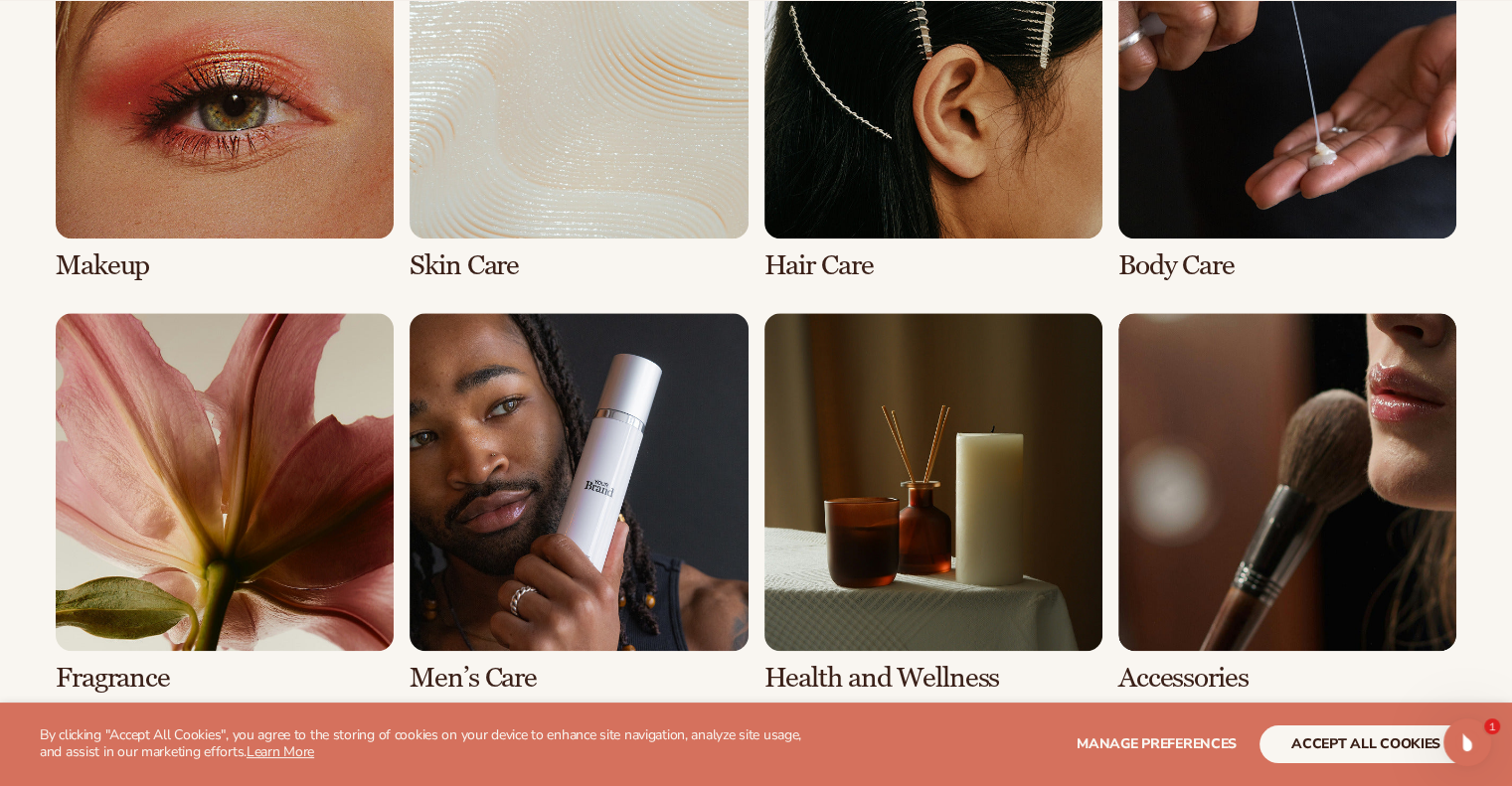 click at bounding box center [933, 90] 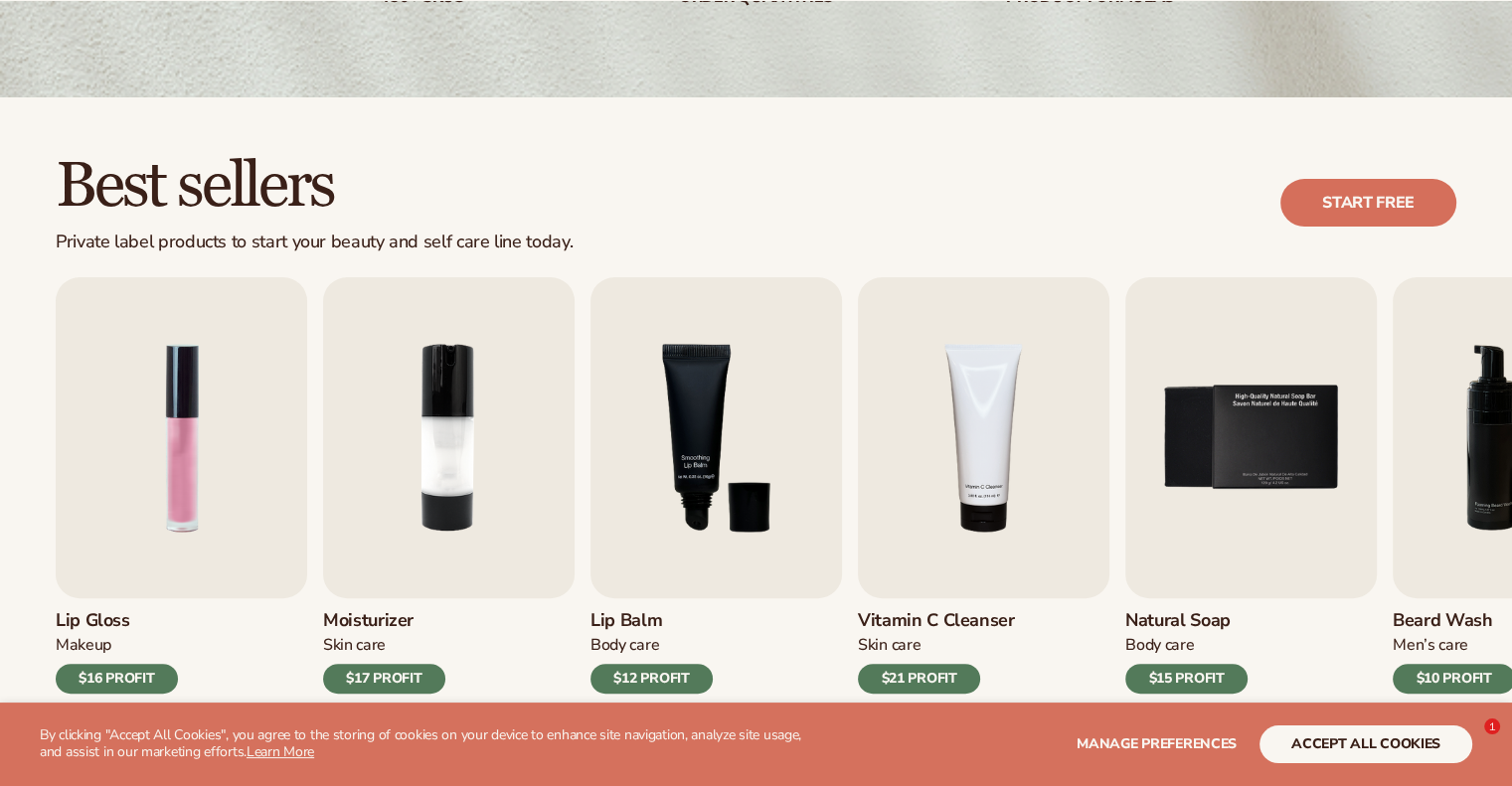 scroll, scrollTop: 811, scrollLeft: 0, axis: vertical 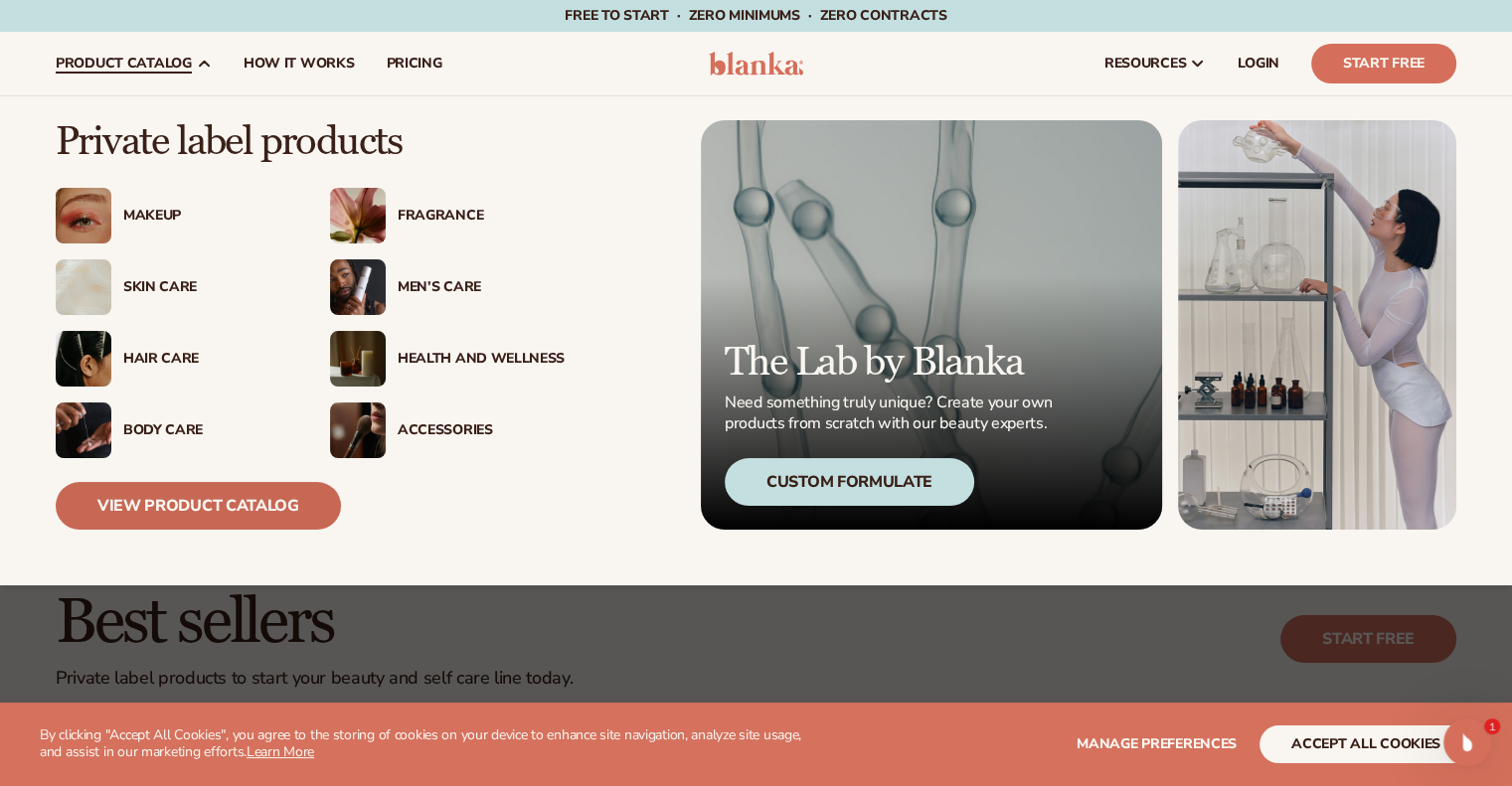 click on "View Product Catalog" at bounding box center (198, 506) 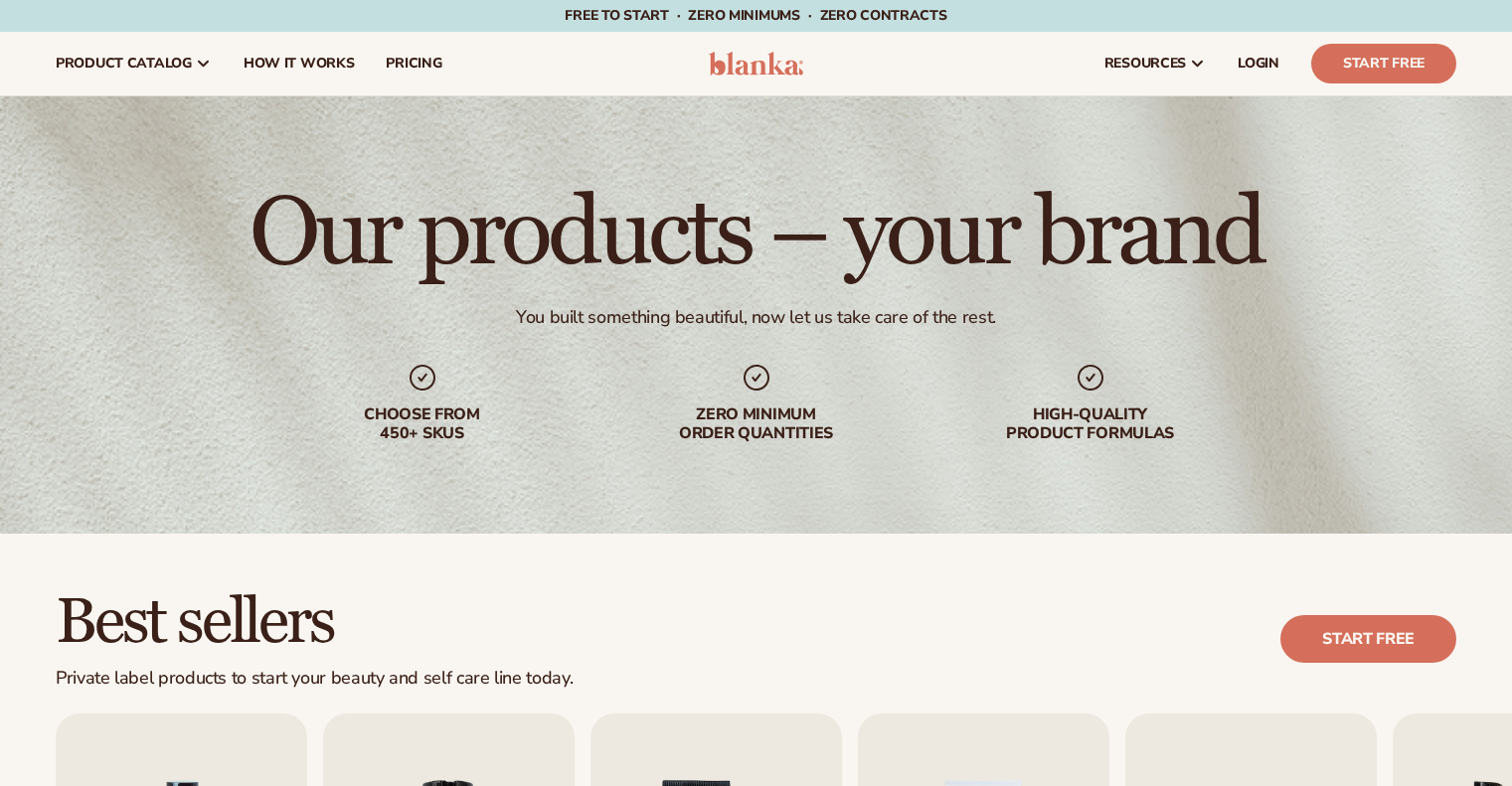scroll, scrollTop: 0, scrollLeft: 0, axis: both 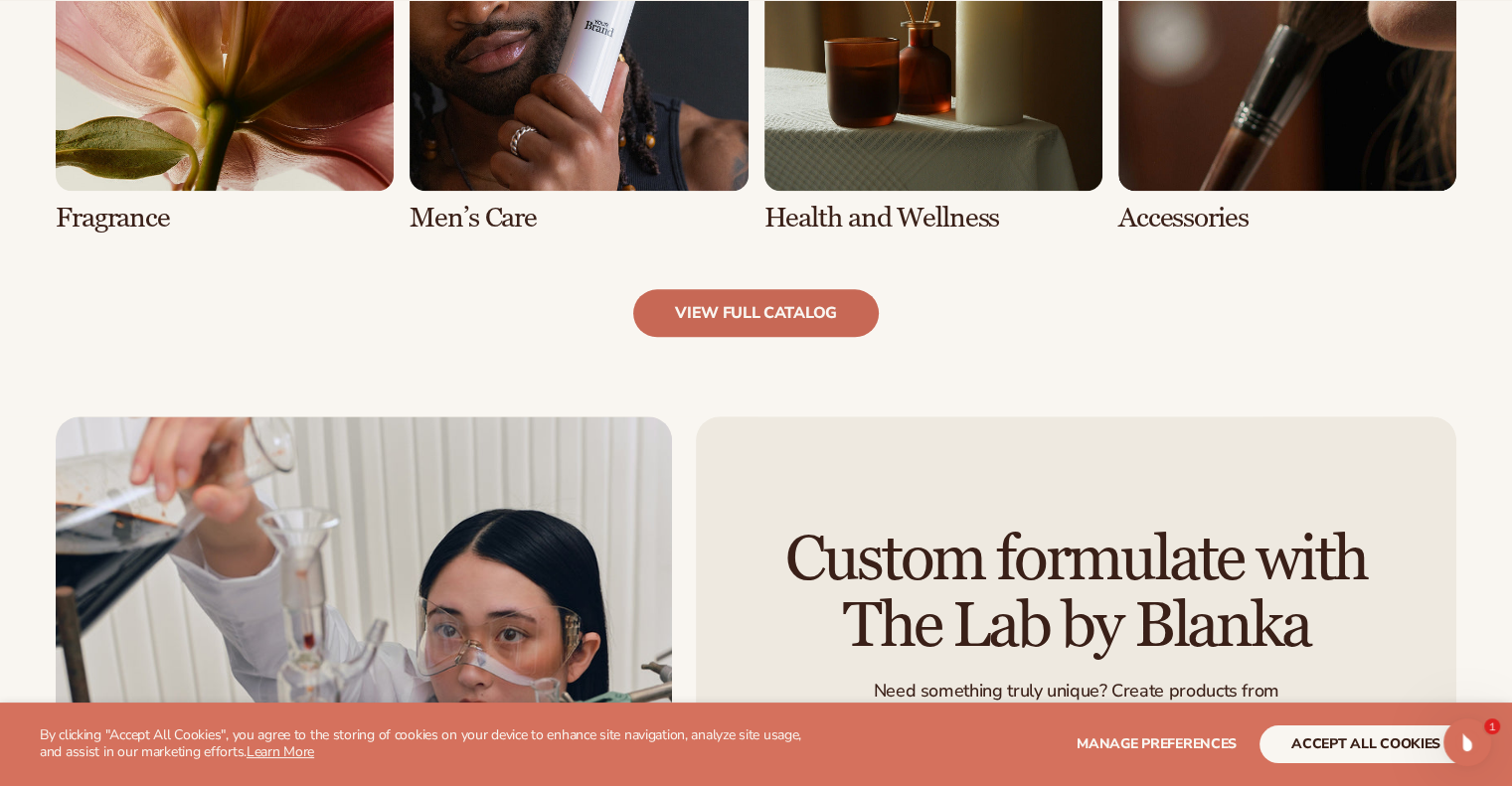 click on "view full catalog" at bounding box center (756, 313) 